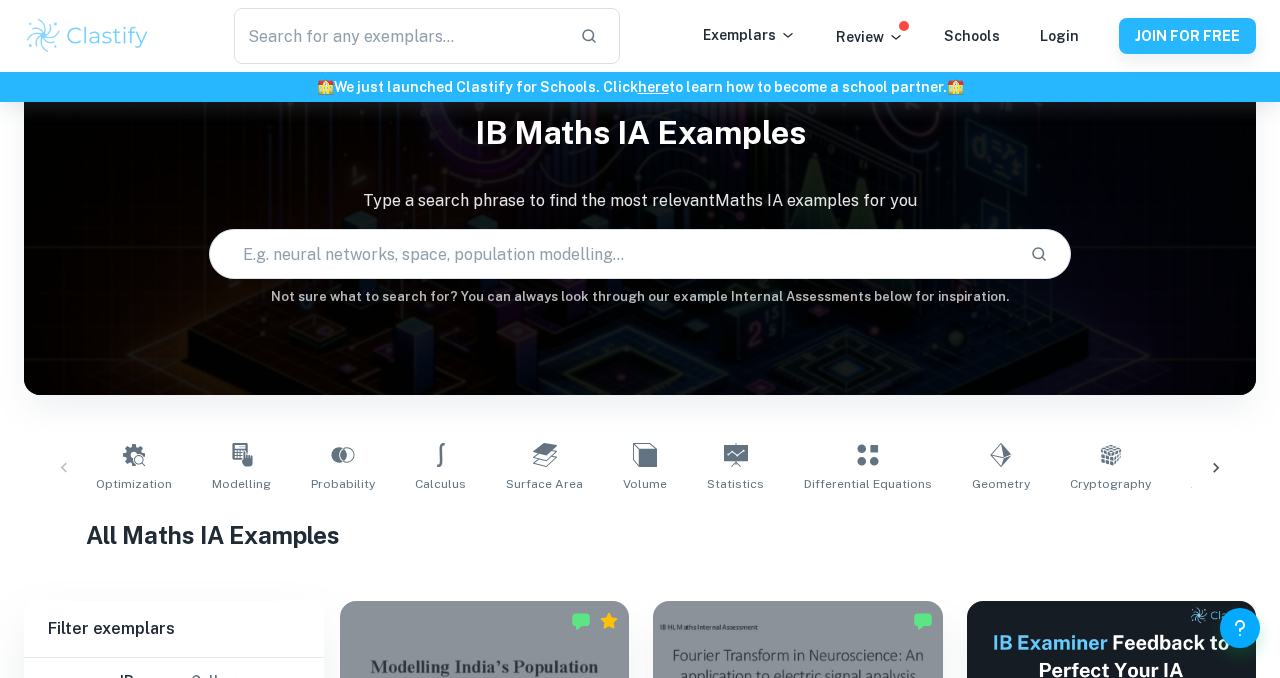 scroll, scrollTop: 0, scrollLeft: 0, axis: both 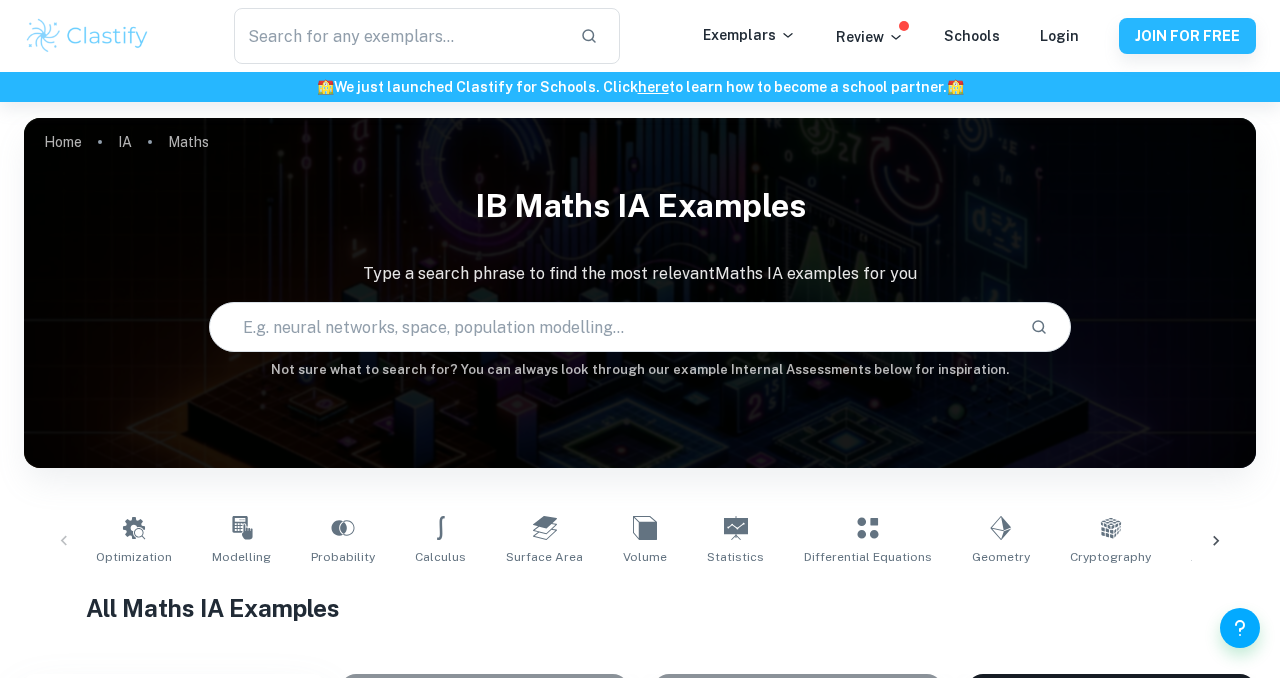 click at bounding box center [612, 327] 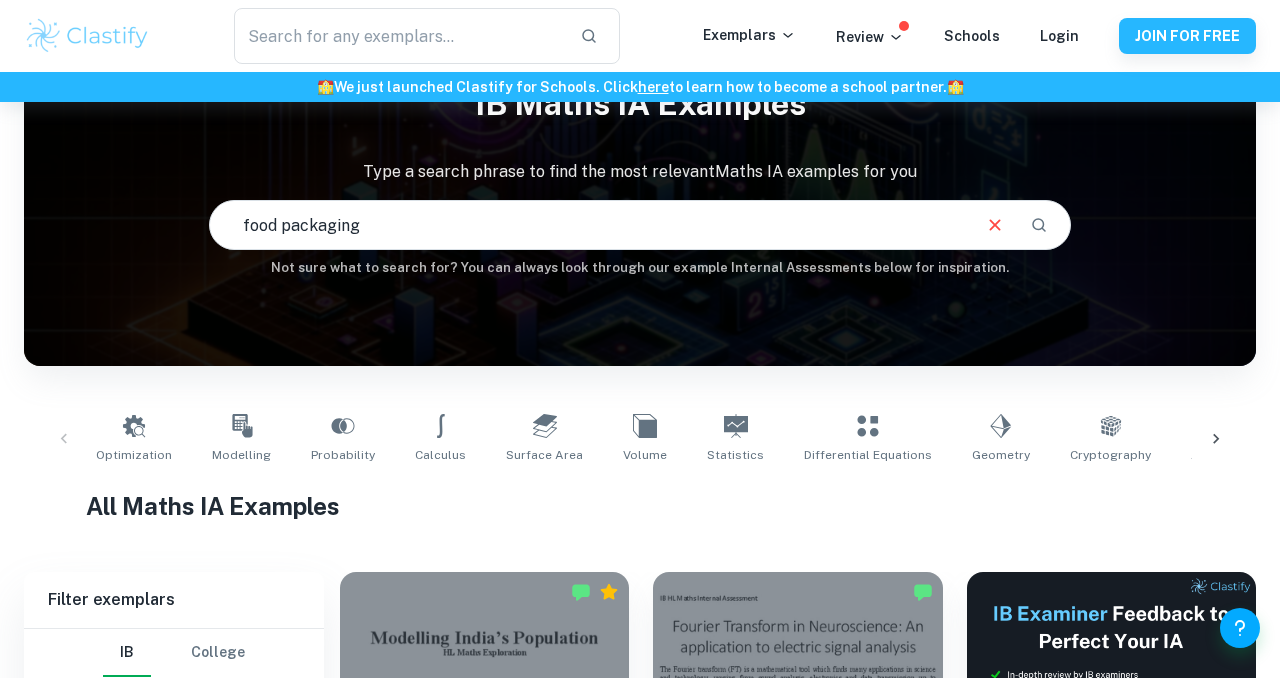 scroll, scrollTop: 498, scrollLeft: 0, axis: vertical 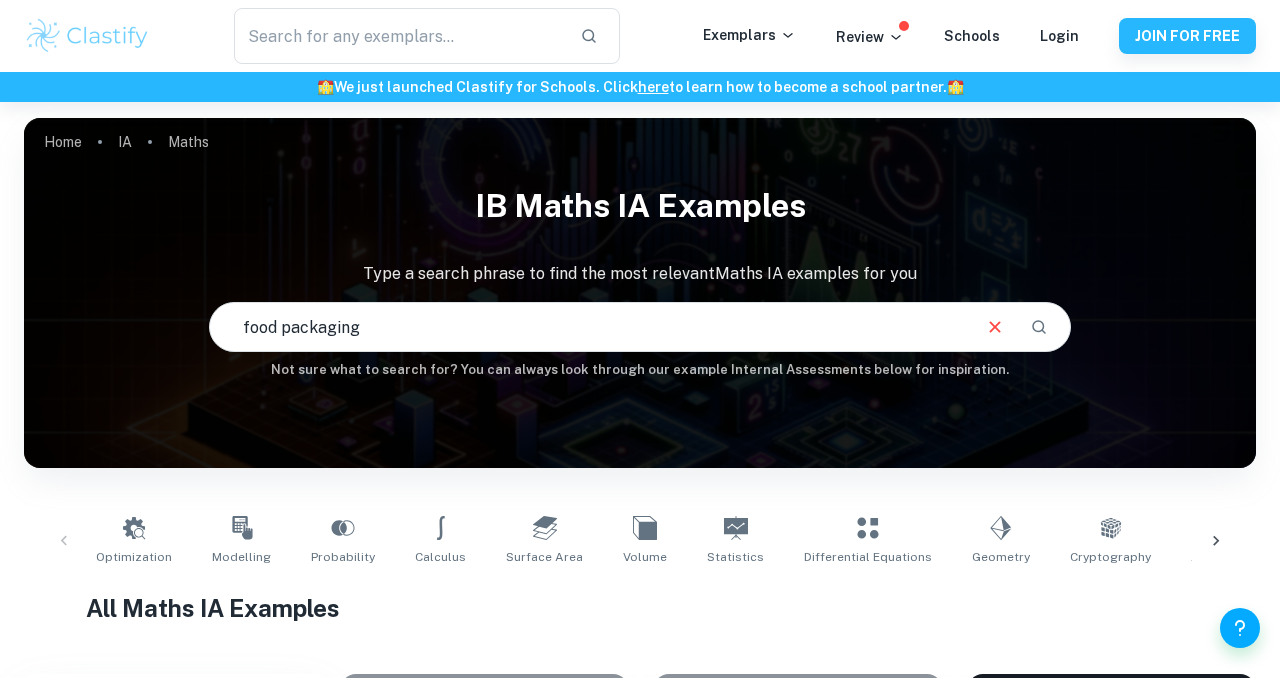 click on "food packaging" at bounding box center (589, 327) 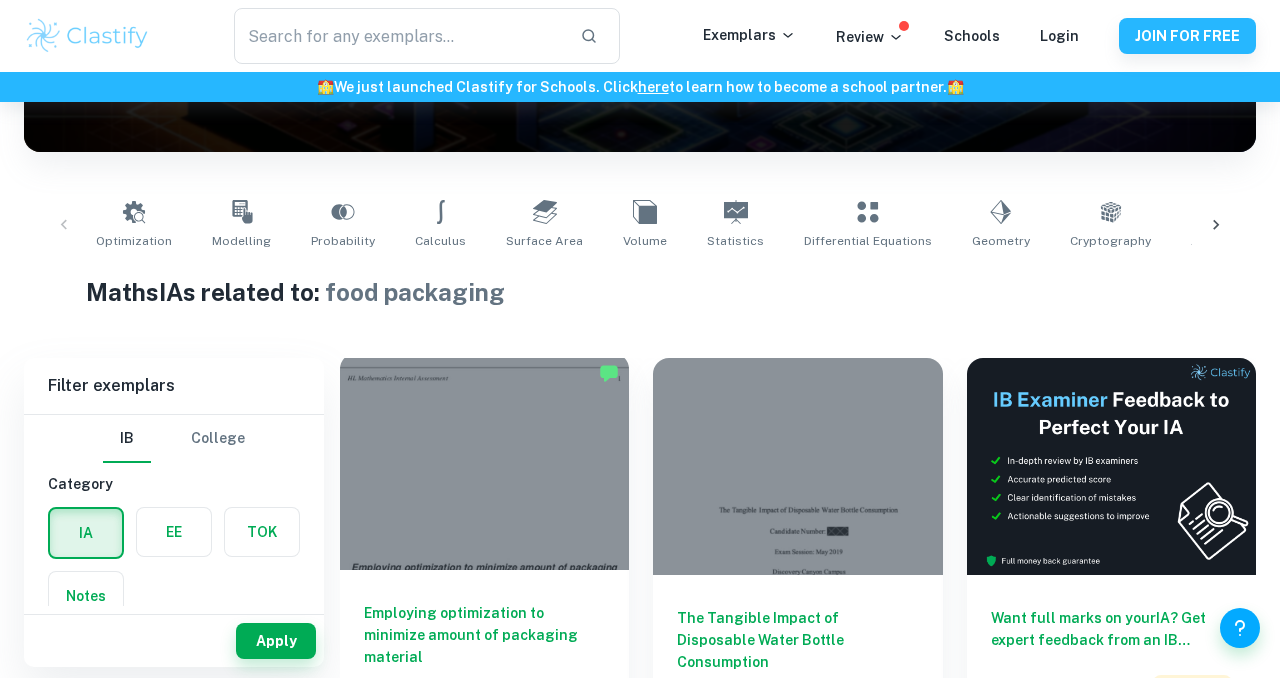 scroll, scrollTop: 318, scrollLeft: 0, axis: vertical 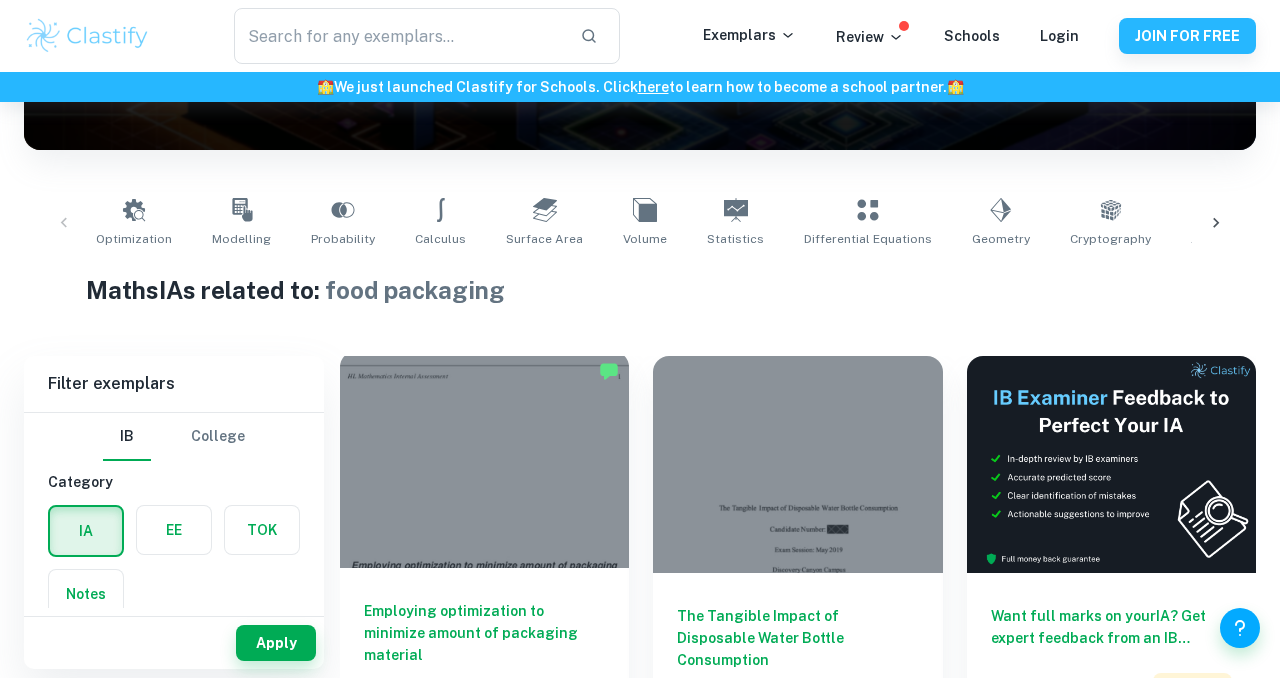 click at bounding box center [484, 459] 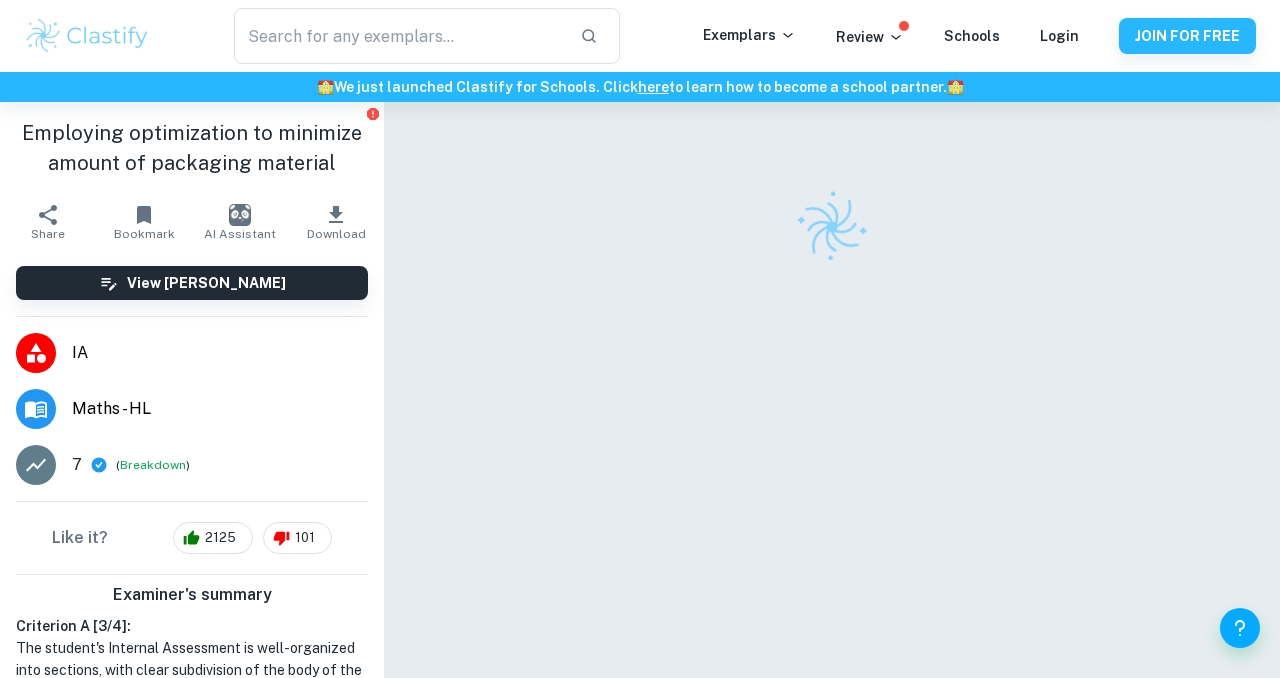 scroll, scrollTop: 102, scrollLeft: 0, axis: vertical 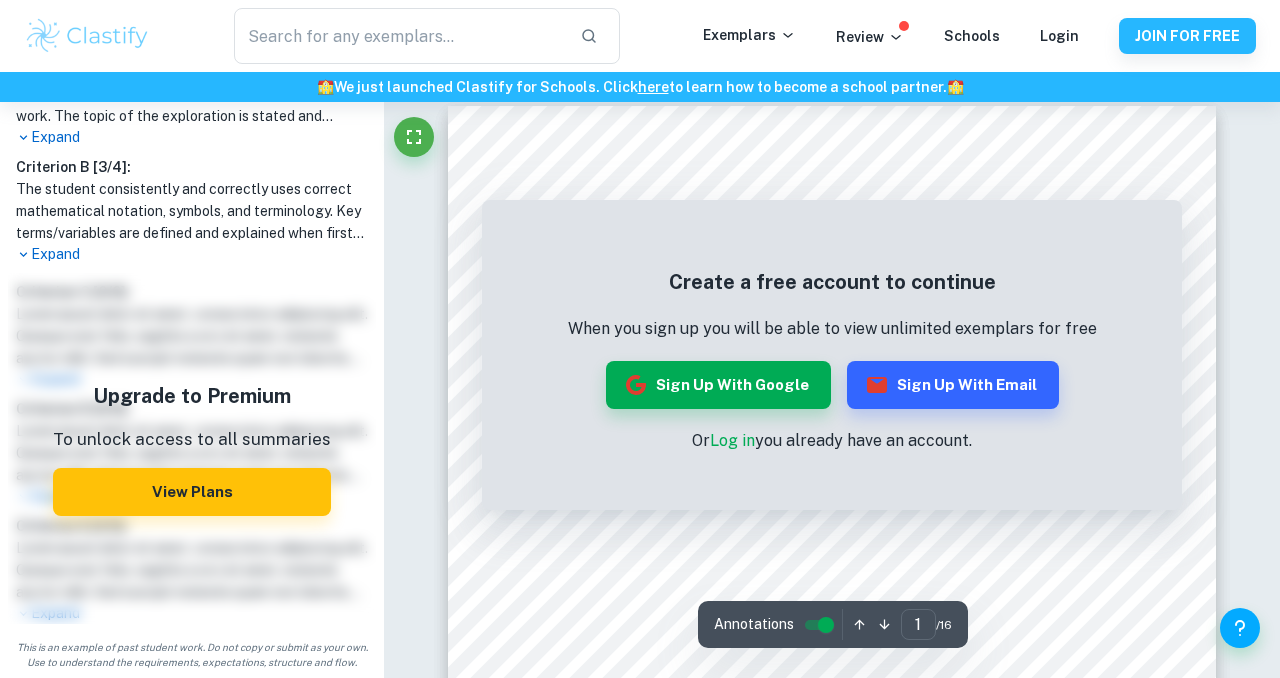 click on "​ Exemplars Review Schools Login JOIN FOR FREE" at bounding box center (640, 36) 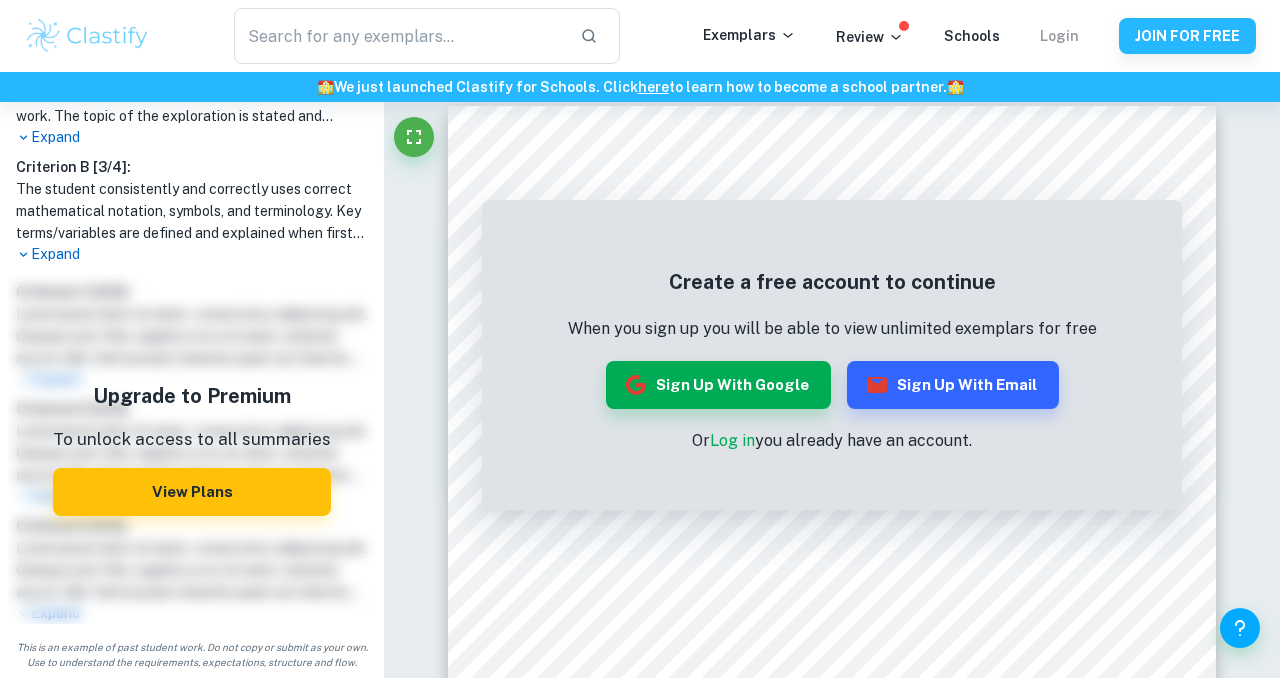 click on "Login" at bounding box center (1059, 36) 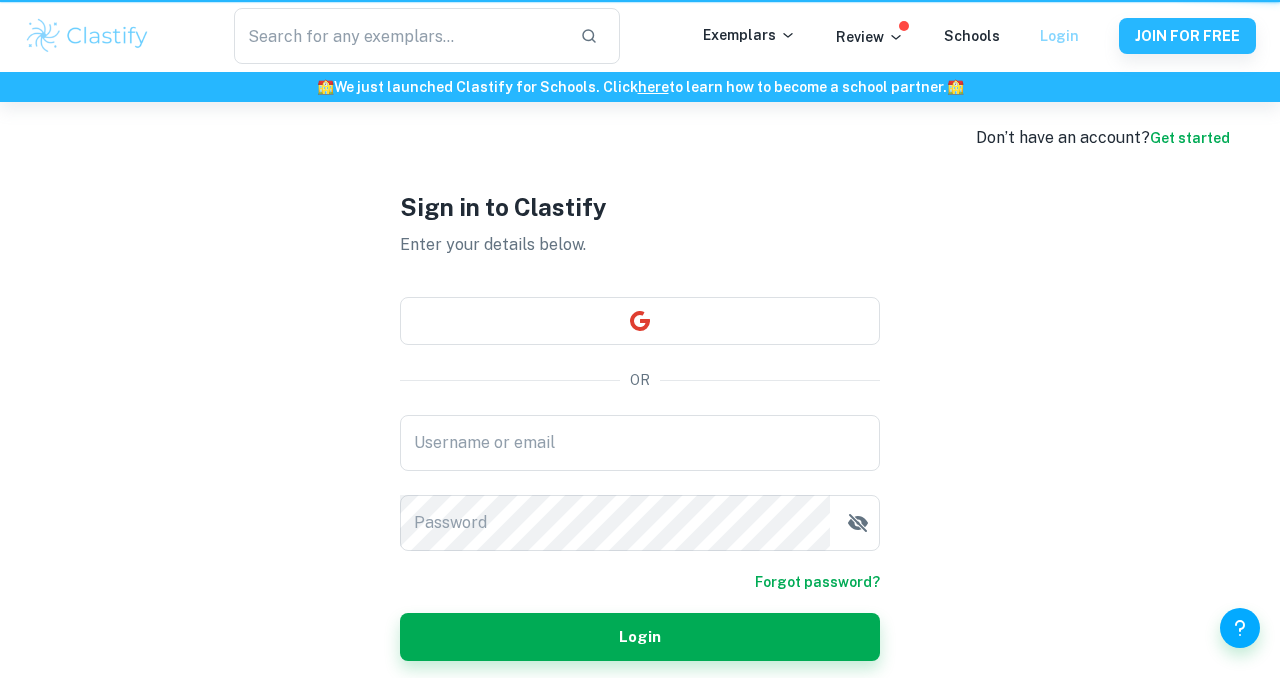 scroll, scrollTop: 0, scrollLeft: 0, axis: both 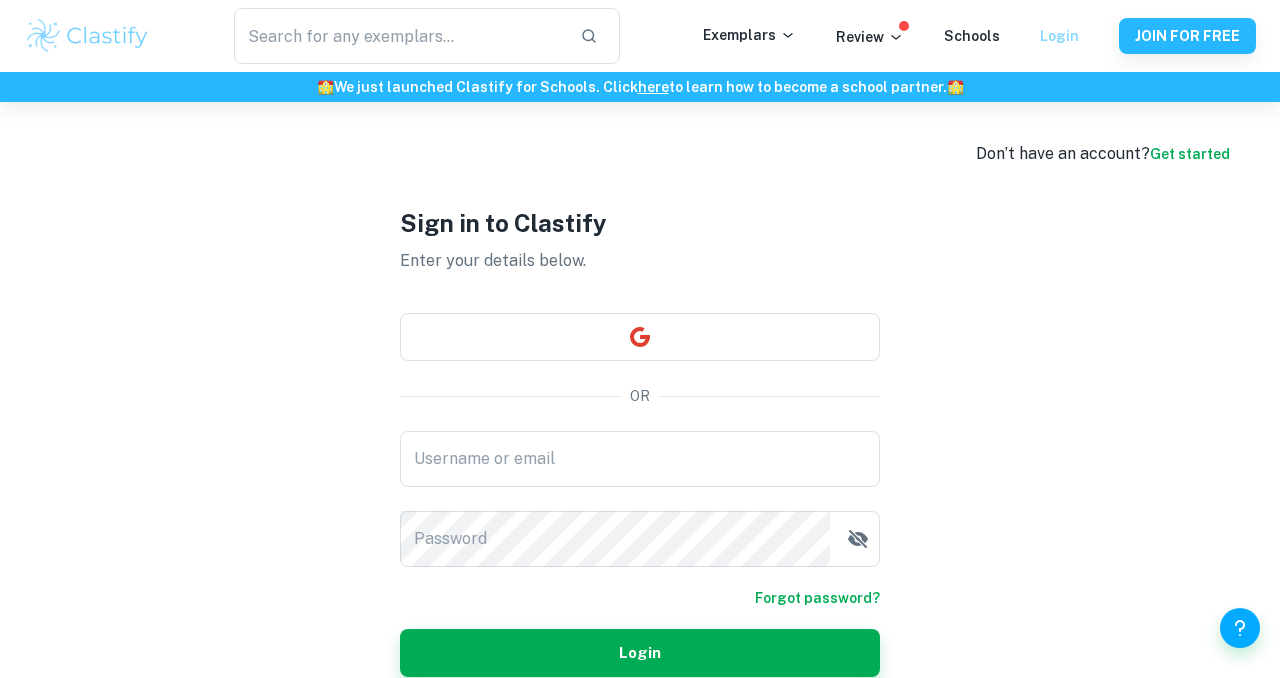 type on "dave.gan@students.sota.edu.sg" 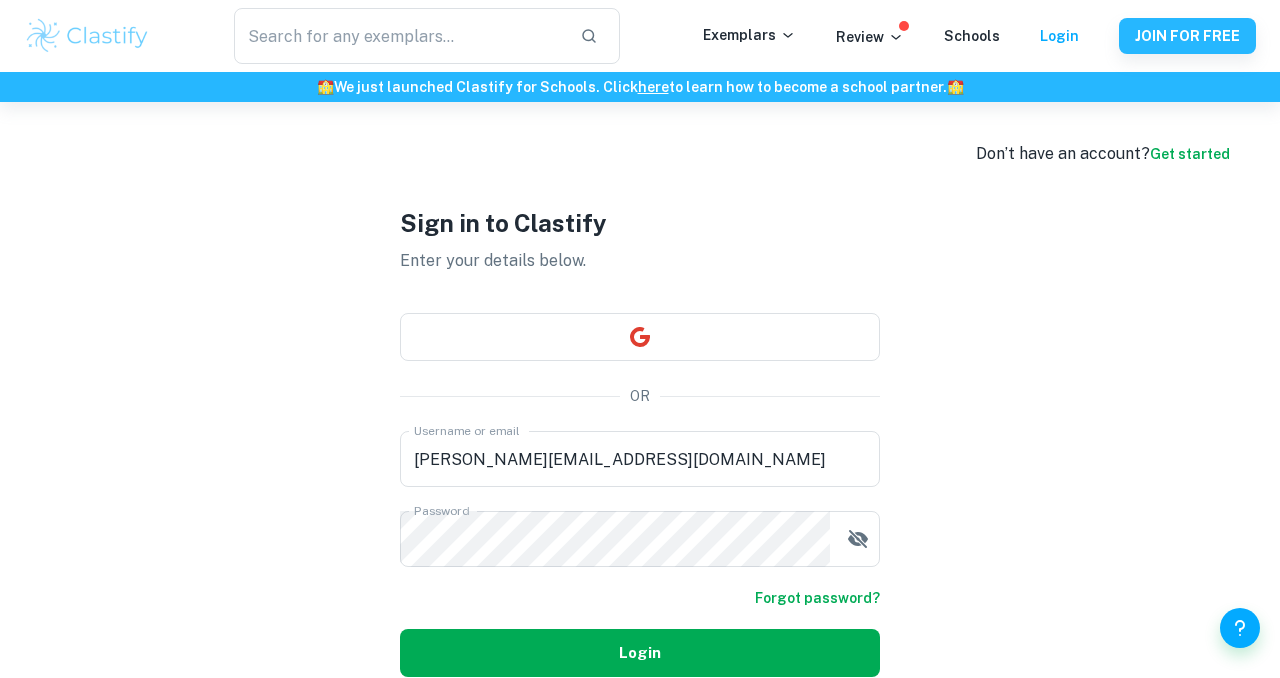 click on "Login" at bounding box center (640, 653) 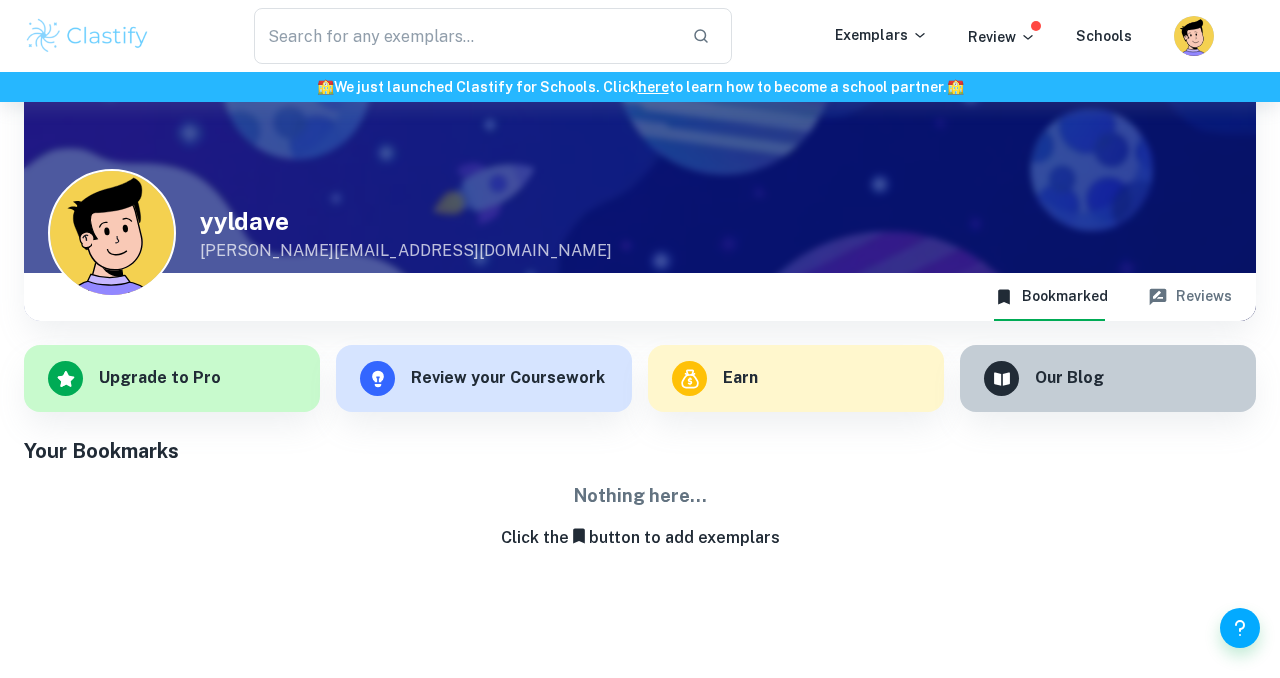 scroll, scrollTop: 102, scrollLeft: 0, axis: vertical 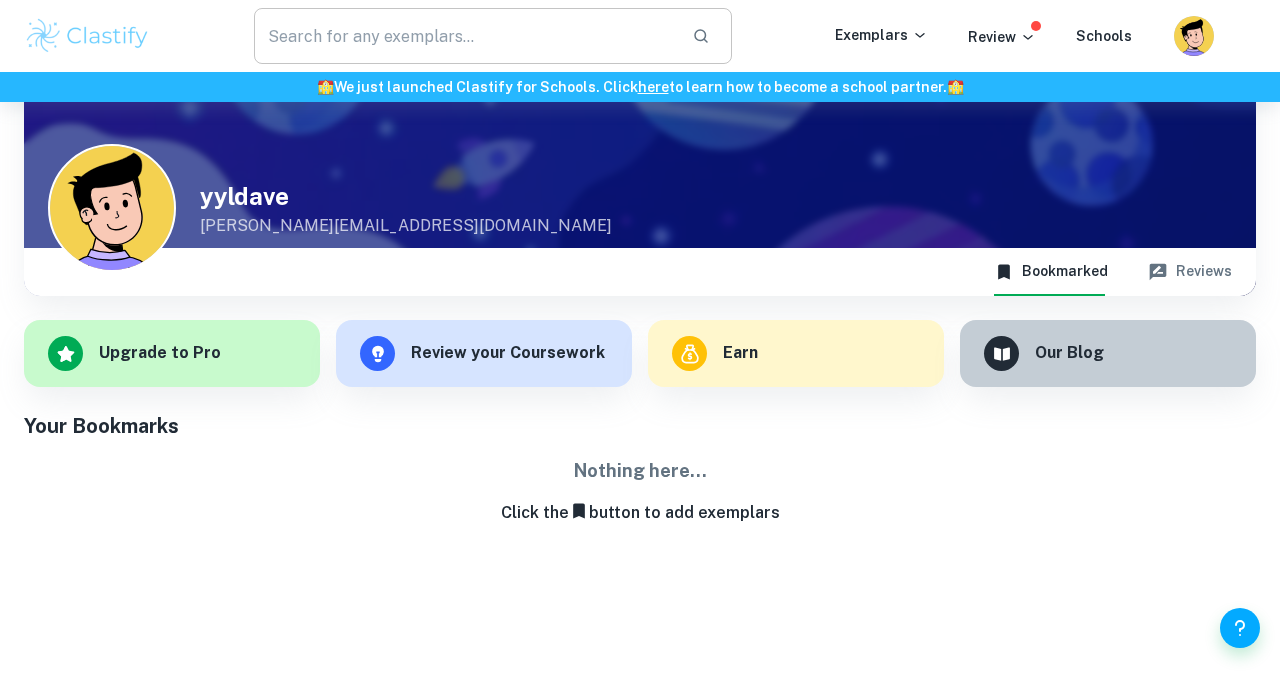 click at bounding box center [465, 36] 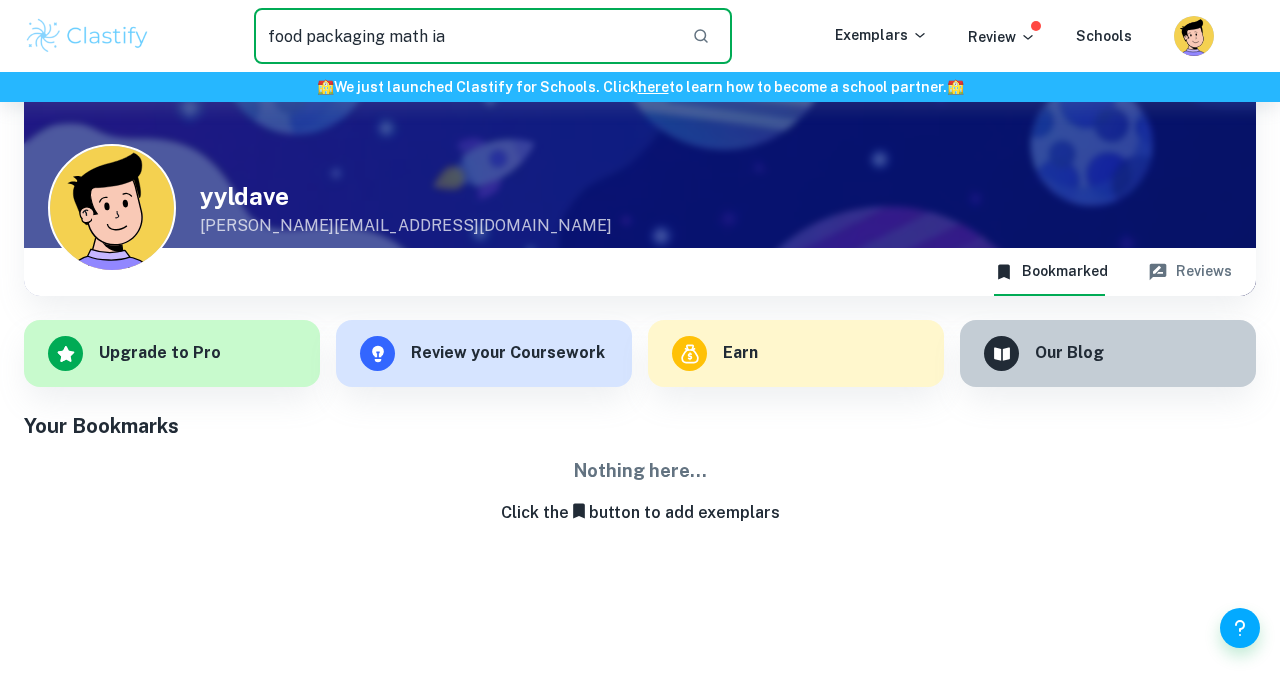scroll, scrollTop: 0, scrollLeft: 0, axis: both 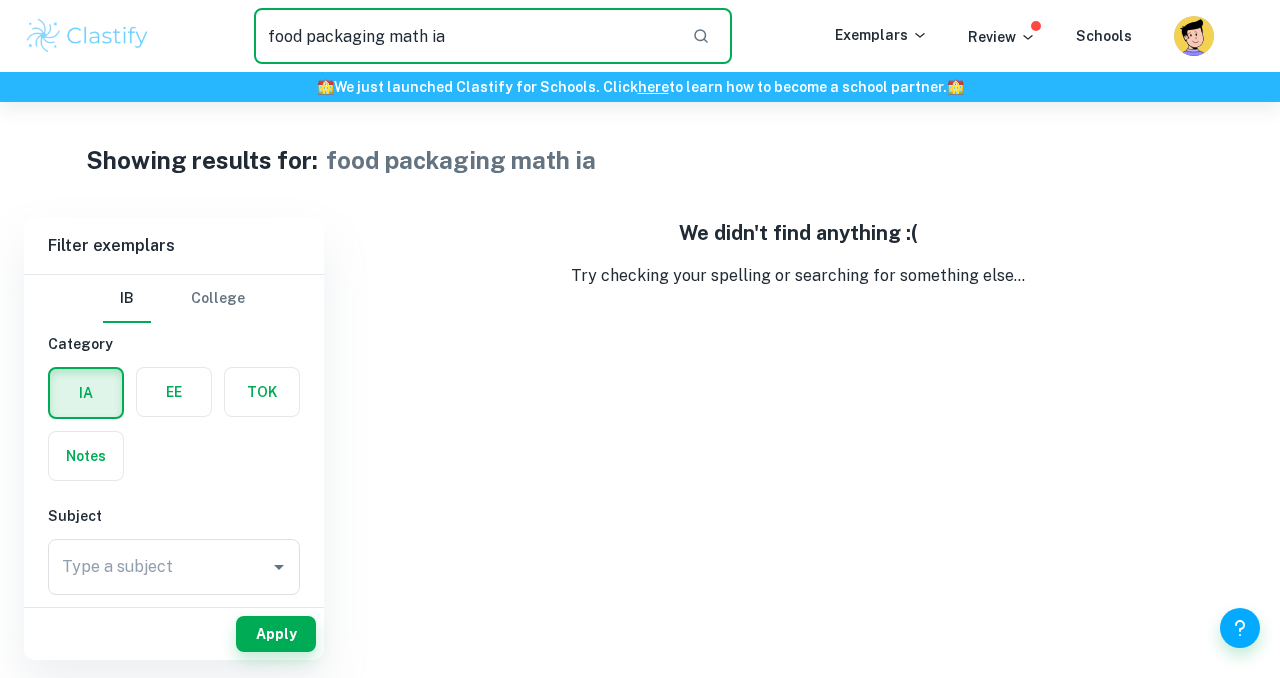 drag, startPoint x: 388, startPoint y: 36, endPoint x: 204, endPoint y: -11, distance: 189.90787 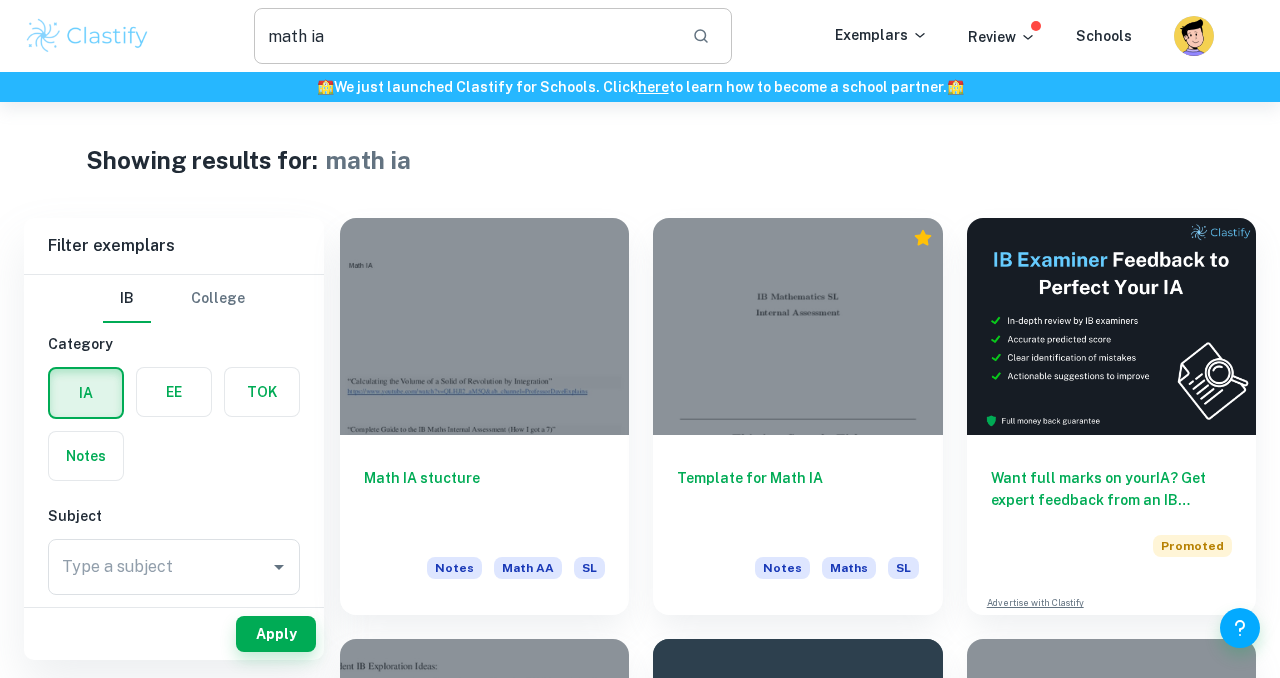click on "math ia" at bounding box center (465, 36) 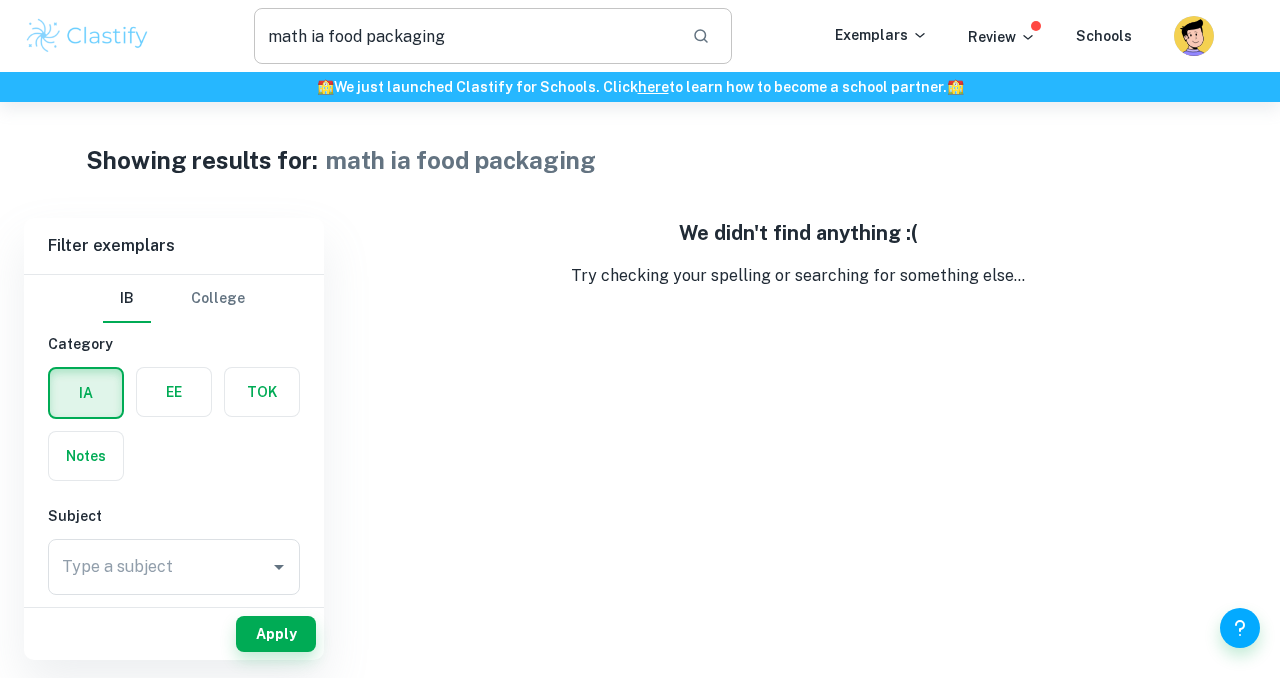click on "math ia food packaging" at bounding box center (465, 36) 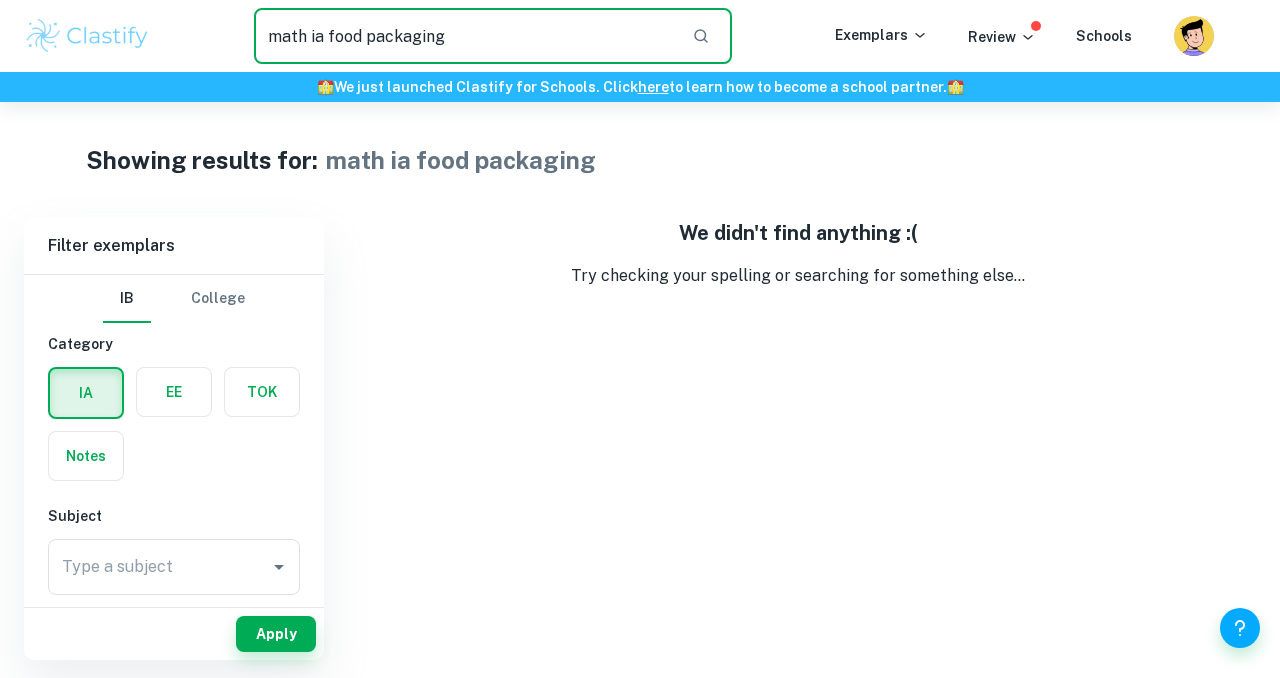drag, startPoint x: 434, startPoint y: 40, endPoint x: 326, endPoint y: 35, distance: 108.11568 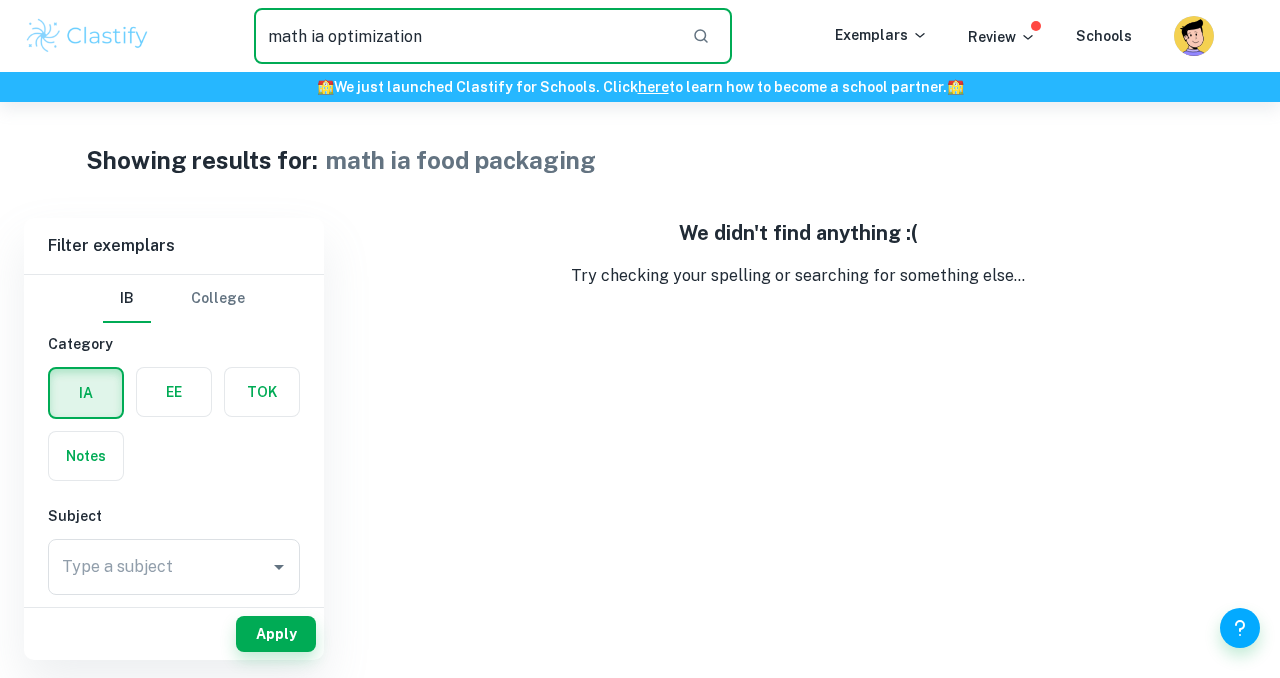 type on "math ia optimization" 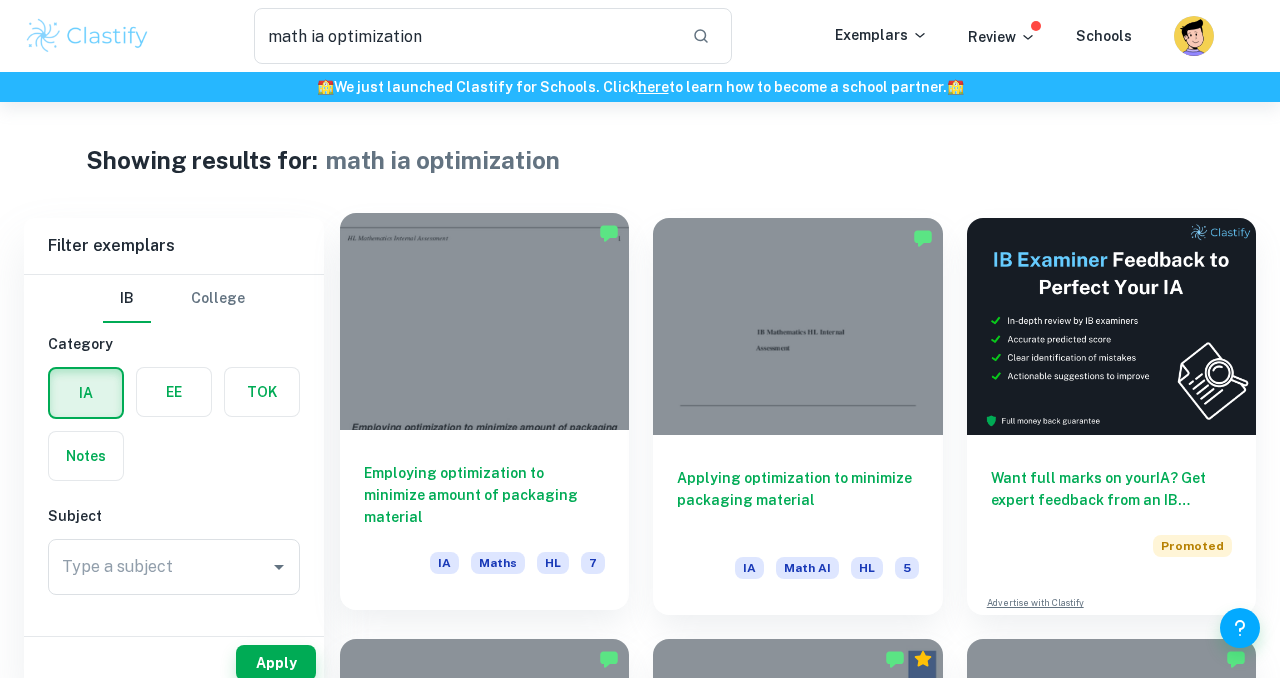 scroll, scrollTop: 29, scrollLeft: 0, axis: vertical 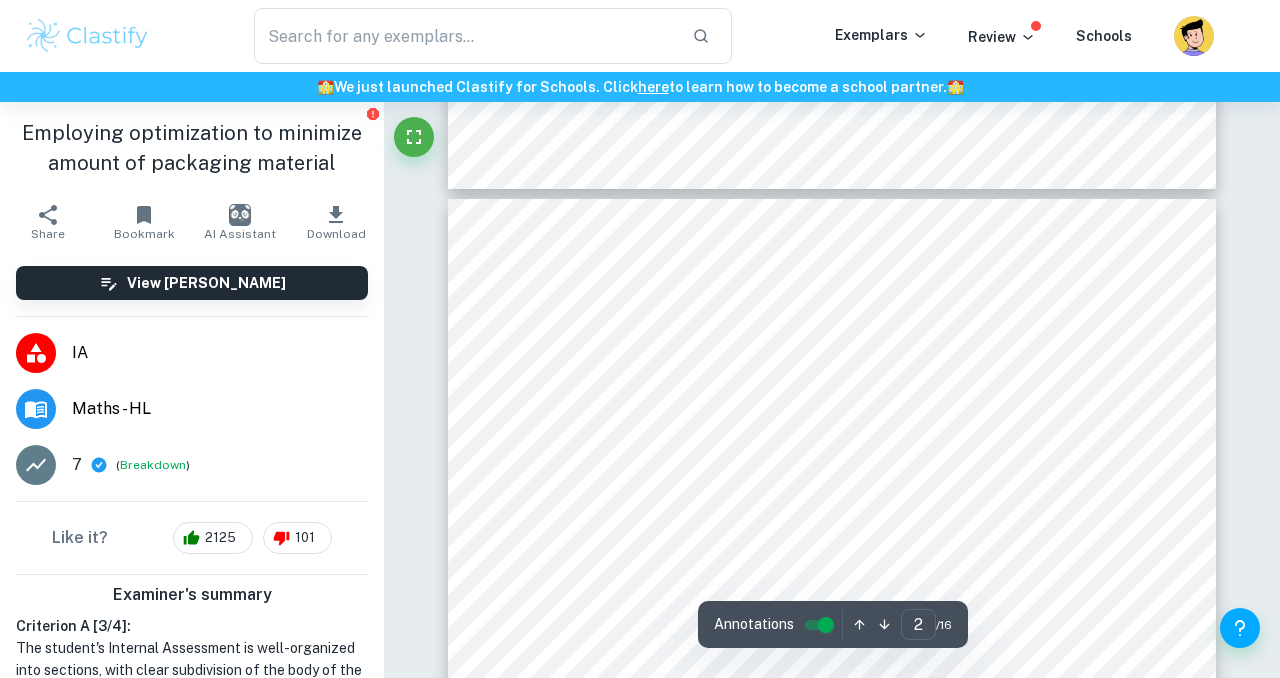 type on "3" 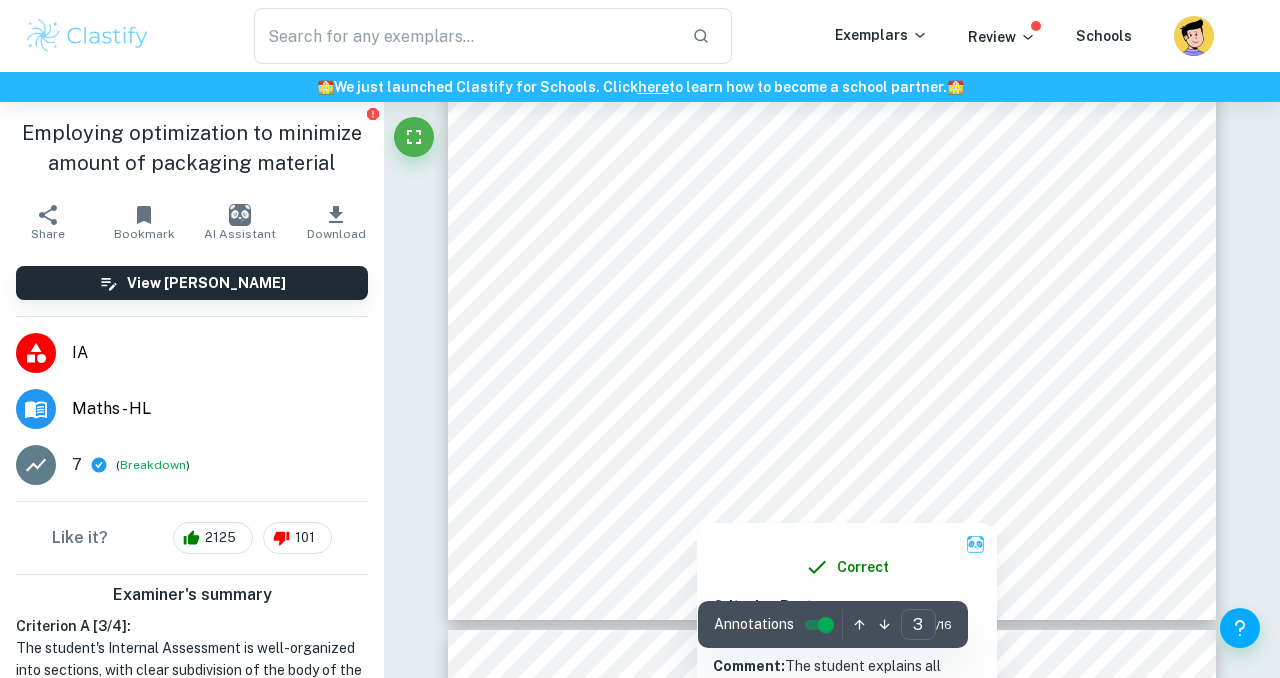click on "HL Mathematics Internal Assessment   3 Introduction and Rationale [DATE], climate change is the most threatening global issue that is ravaging our society. According to the World Economic Forum, climate change ranks first on the long list of biggest global issues. Of the total waste created [DATE], packaging forms a substantial portion of the waste produced. Not only is it expensive to carry out disposal, but also unsustainable   – Disposal involves incarcerating these wasted materials, which produces exorbitant amounts of fumes and therefore causes pollution. Hence, packaging presents great environmental and financial ramifications. As an aspiring environmental entrepreneur, I hope to devise technological solutions that improve our planet’s sustainability, and this investigation is a step in that direction.   My math lessons have made me appreciate how ideas in calculus had various applications in many fields, and I wanted to apply my mathematical knowledge with my desire to improve the Aim and Methodology" at bounding box center [832, 77] 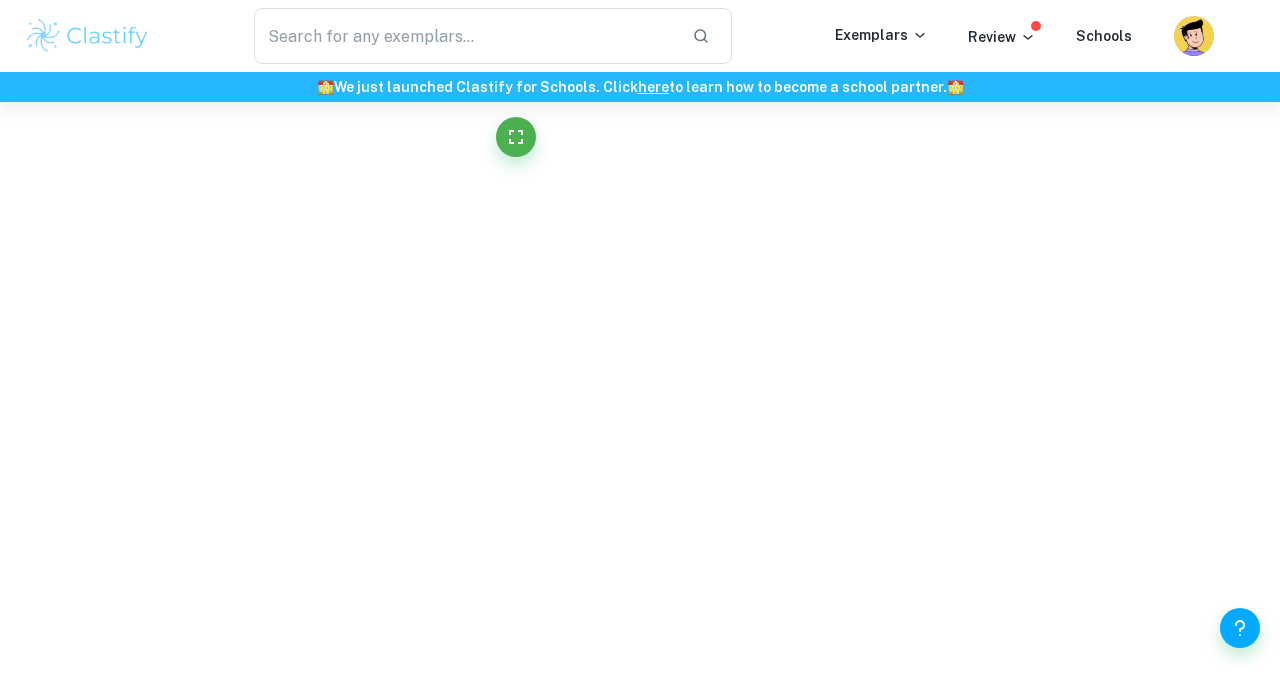 scroll, scrollTop: 3345, scrollLeft: 0, axis: vertical 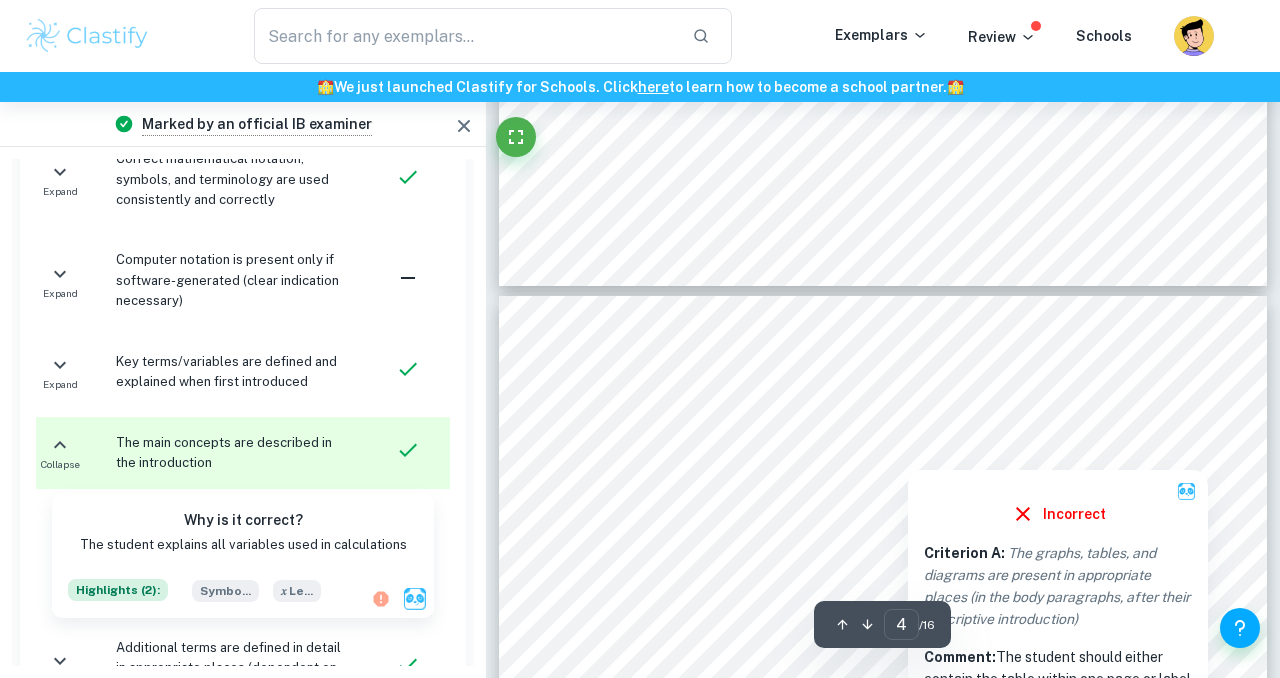 type on "3" 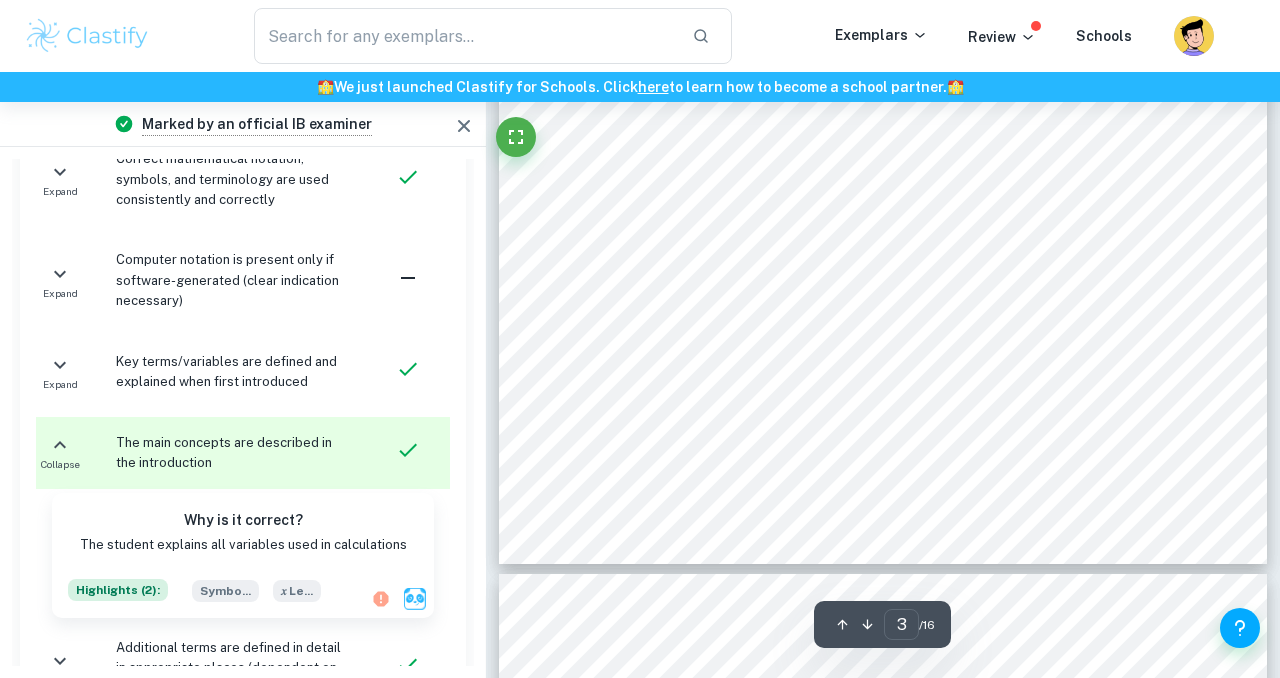 scroll, scrollTop: 2599, scrollLeft: 0, axis: vertical 